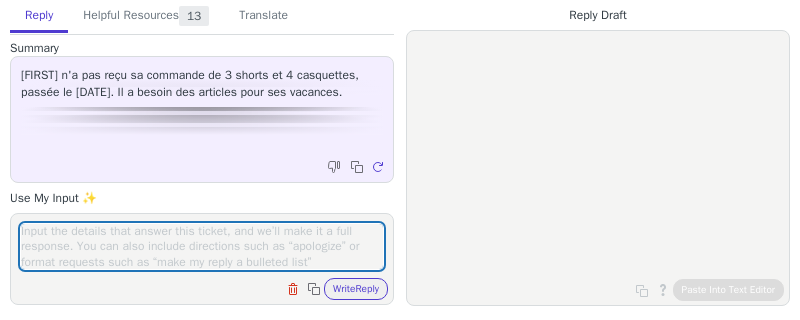 scroll, scrollTop: 0, scrollLeft: 0, axis: both 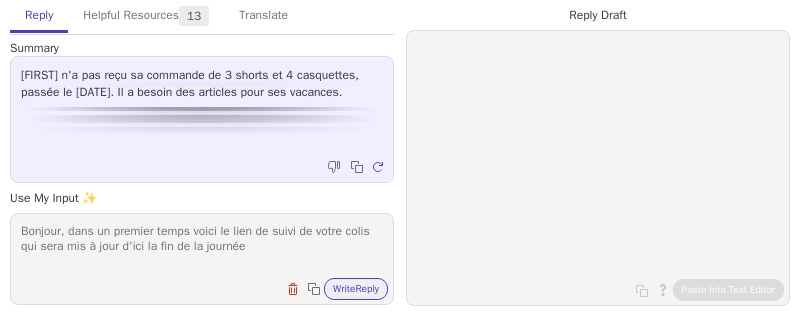 paste on "https://www.chronopost.fr/tracking-no-cms/suivi-page?listeNumerosLT=XR437367261TS&langue=fr" 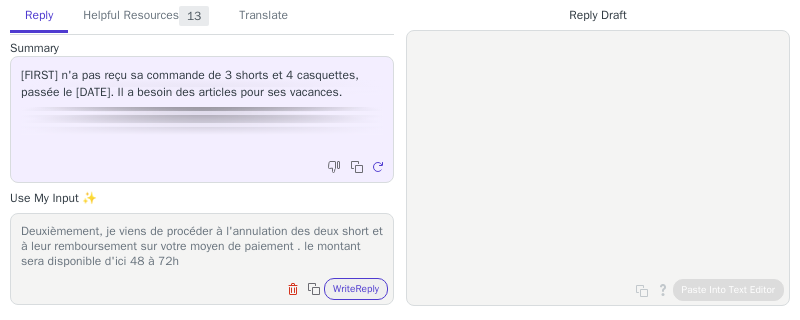 scroll, scrollTop: 77, scrollLeft: 0, axis: vertical 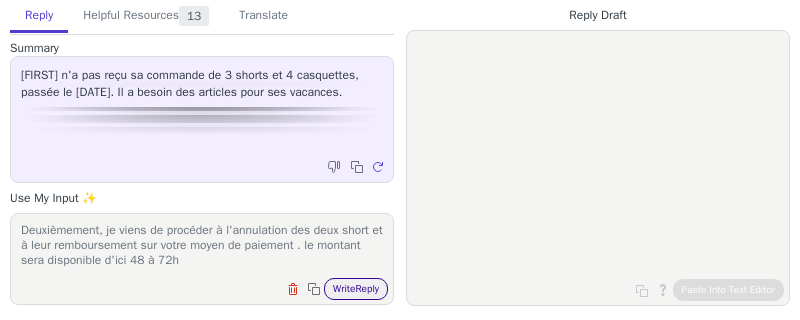 type on "Bonjour, dans un premier temps voici le lien de suivi de votre colis qui sera mis à jour d'ici la fin de la journée https://www.chronopost.fr/tracking-no-cms/suivi-page?listeNumerosLT=XR437367261TS&langue=fr
Deuxièmement, je viens de procéder à l'annulation des deux short et à leur remboursement sur votre moyen de paiement . le montant sera disponible d'ici 48 à 72h" 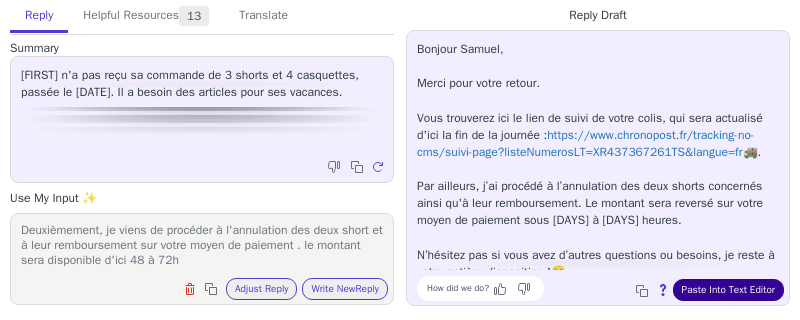 click on "Paste Into Text Editor" at bounding box center [728, 290] 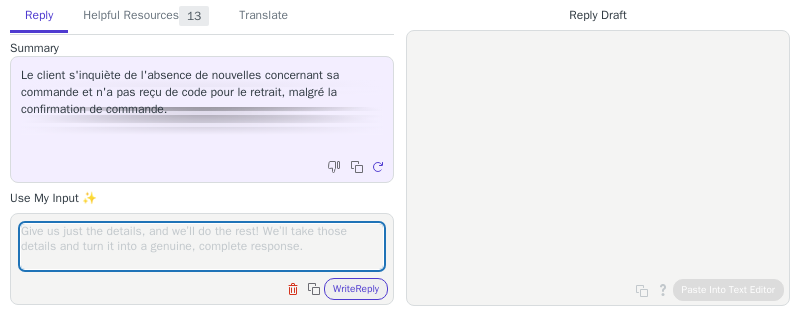 scroll, scrollTop: 0, scrollLeft: 0, axis: both 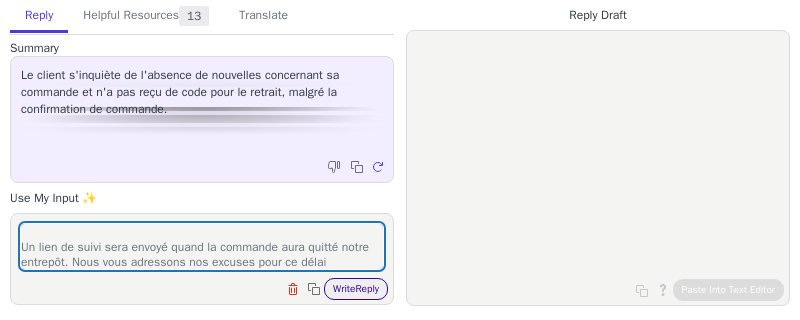 type on "Bonjour,
Votre commande a été préparée et sera expédiée en fin de journée ou au plus tard demain
Un lien de suivi sera envoyé quand la commande aura quitté notre entrepôt. Nous vous adressons nos excuses pour ce délai" 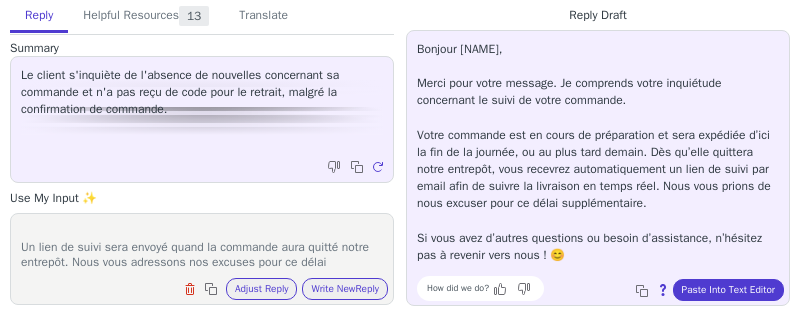 click on "How did we do?   Copy to clipboard About this reply Paste Into Text Editor" at bounding box center [608, 288] 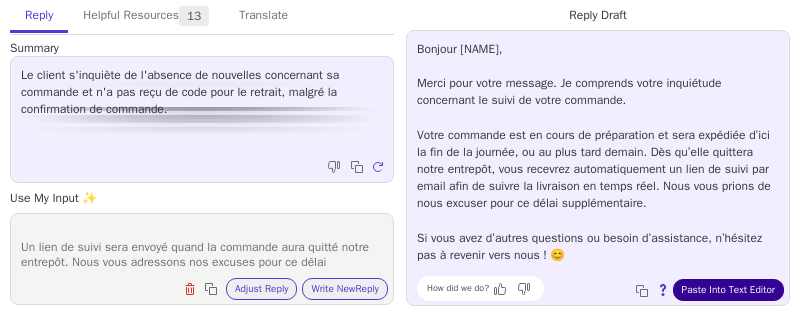 click on "Paste Into Text Editor" at bounding box center [728, 290] 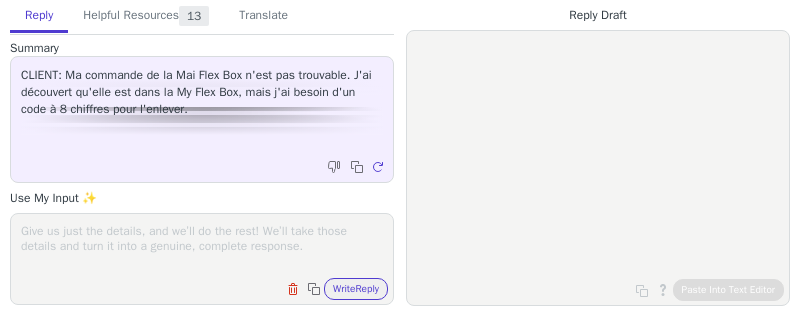 scroll, scrollTop: 0, scrollLeft: 0, axis: both 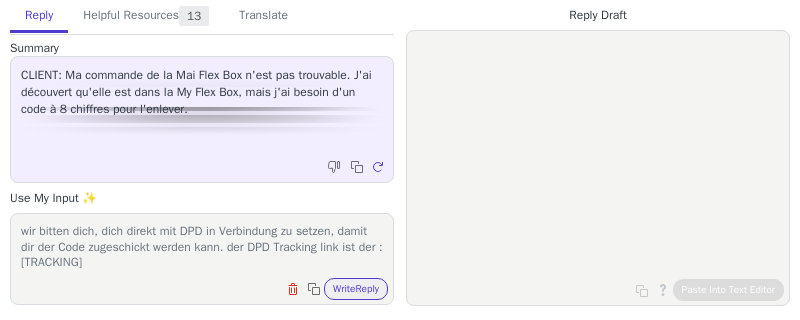 paste on "[TRACKING]" 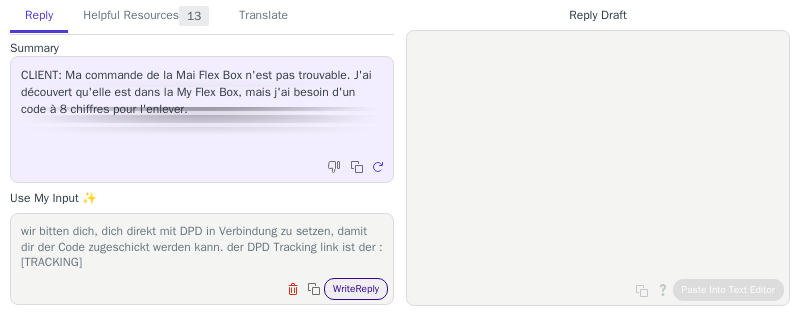 type on "Wir sind nicht im Besitz des QR-Codes, damit Sie Ihr Paket abholen können. Er sollte Ihnen per E-Mail und/oder SMS zugeschickt werden.
Achten Sie darauf, dass Sie Ihren Spam-Ordner überprüfen.
Wenn Sie ihn nicht erhalten, teilen Sie uns dies bitte mit, damit wir uns mit dem Transporteur in Verbindung setzen können.
wir bitten dich, dich direkt mit DPD in Verbindung zu setzen, damit dir der Code zugeschickt werden kann. der DPD Tracking link ist der :[TRACKING]" 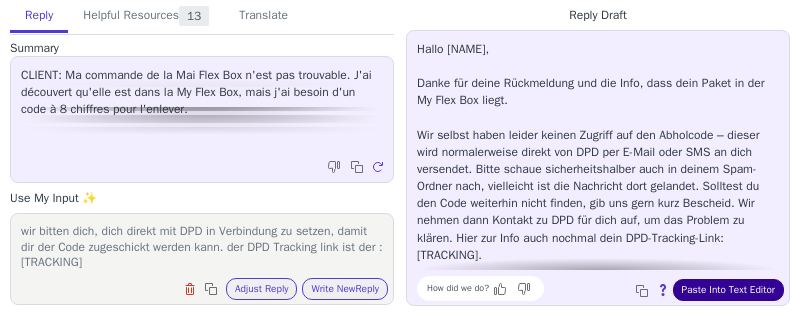 click on "Paste Into Text Editor" at bounding box center (728, 290) 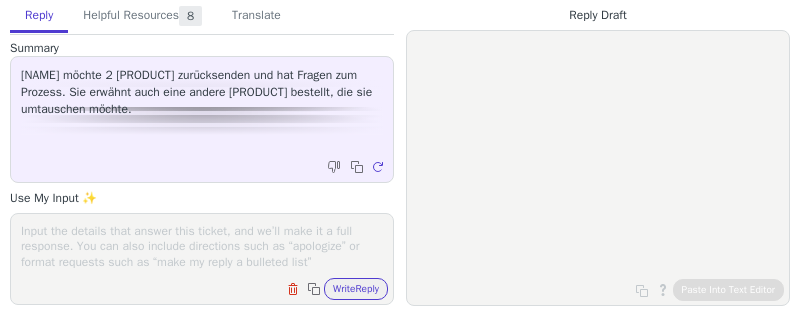 scroll, scrollTop: 0, scrollLeft: 0, axis: both 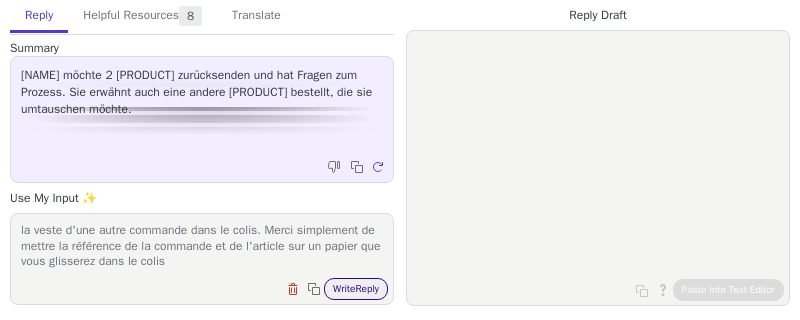 type on "LES RETOURS Sont traités manuellement. Vous pouvez donc ajouter la veste d'une autre commande dans le colis. Merci simplement de mettre la référence de la commande et de l'article sur un papier que vous glisserez dans le colis" 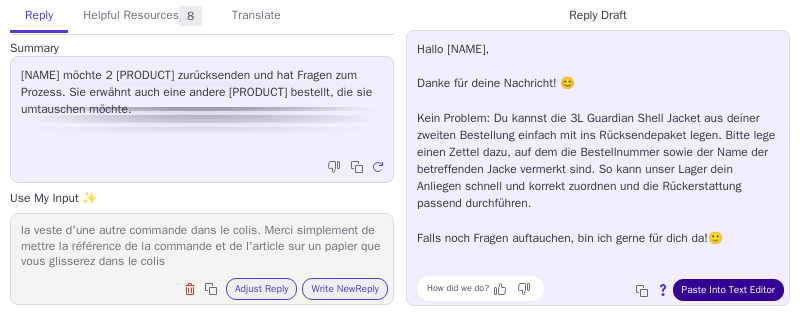 click on "Paste Into Text Editor" at bounding box center (728, 290) 